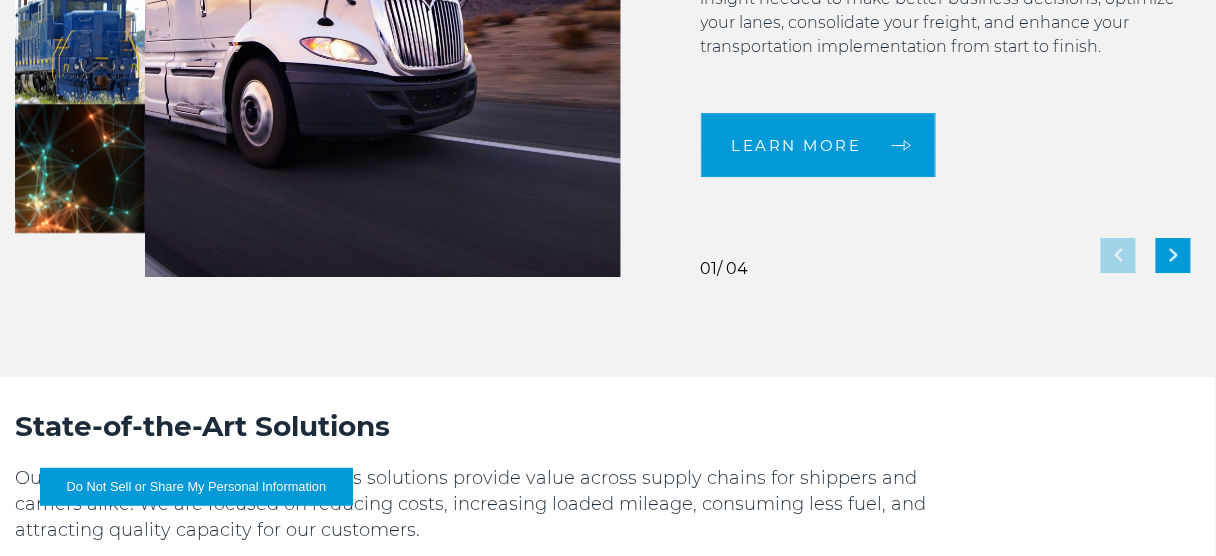 scroll, scrollTop: 1620, scrollLeft: 0, axis: vertical 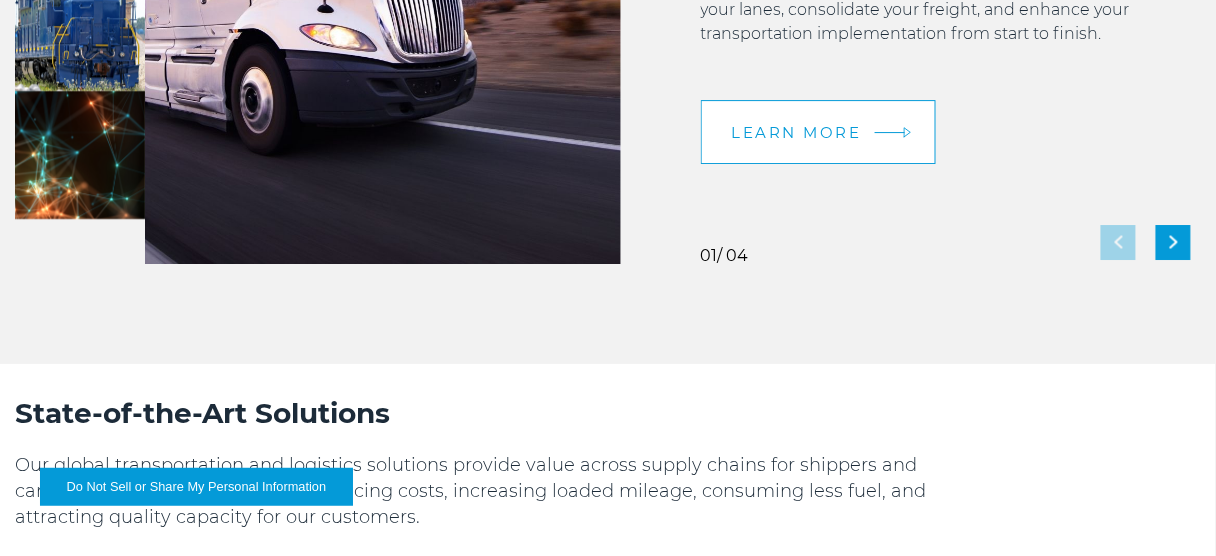click on "LEARN MORE" at bounding box center (797, 132) 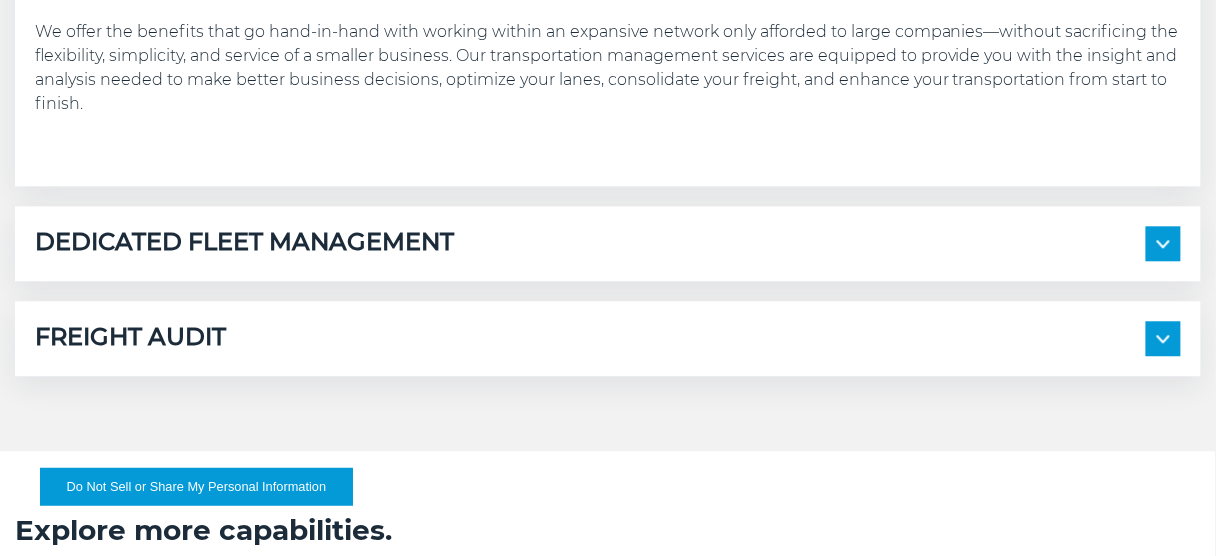 scroll, scrollTop: 1120, scrollLeft: 0, axis: vertical 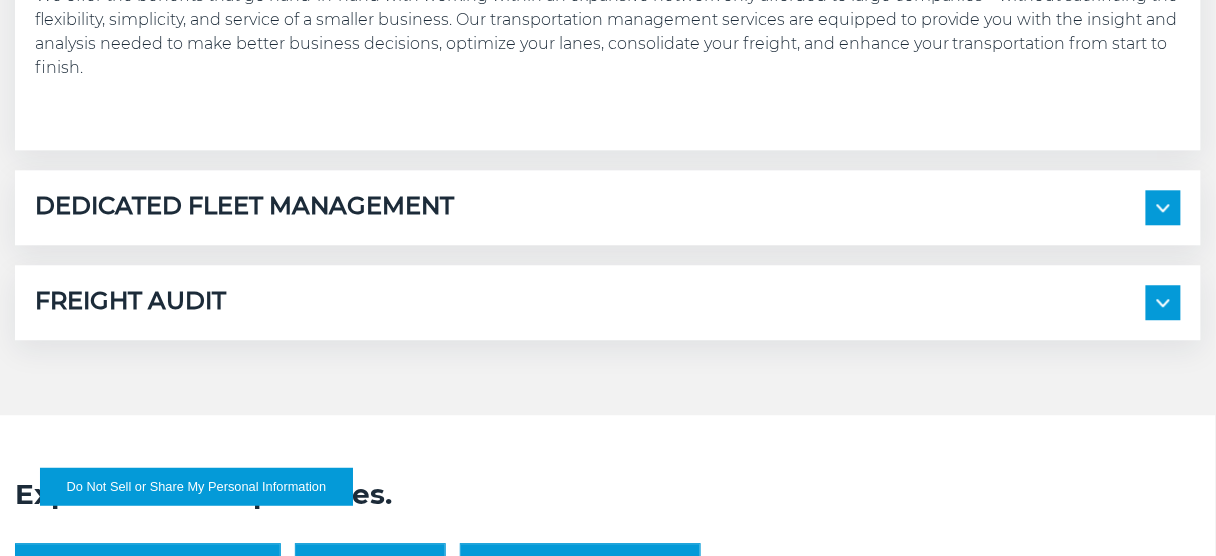 click at bounding box center [1163, 207] 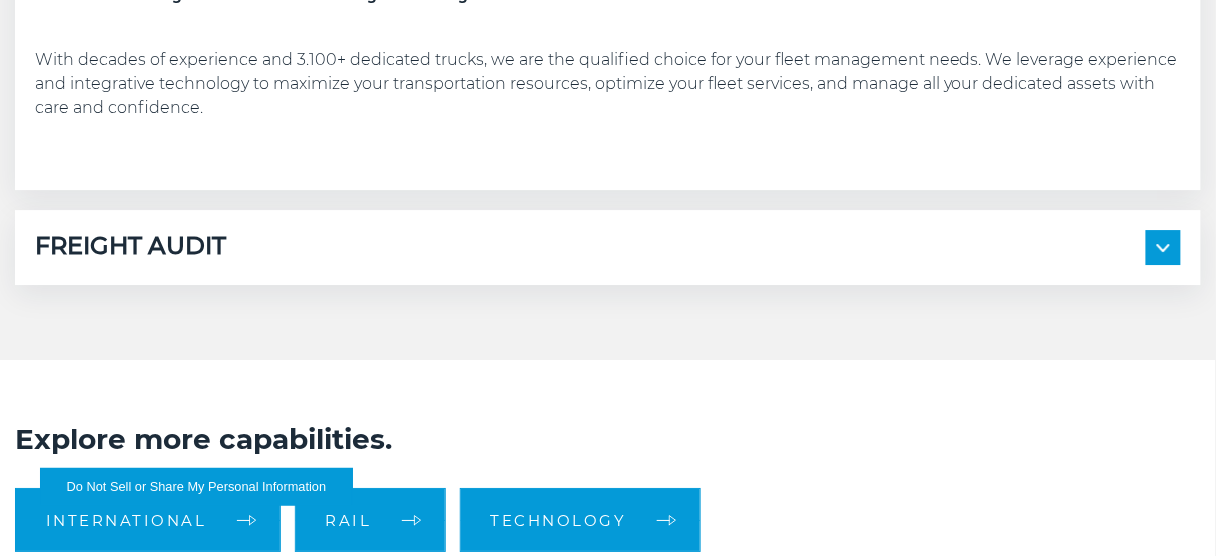 scroll, scrollTop: 1520, scrollLeft: 0, axis: vertical 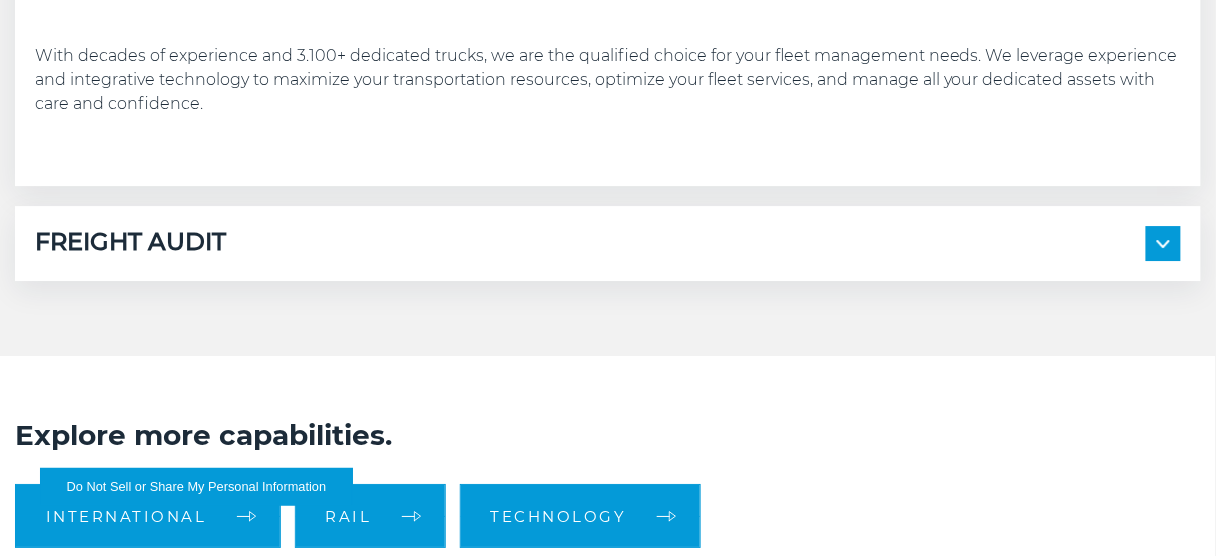 click at bounding box center (1163, 243) 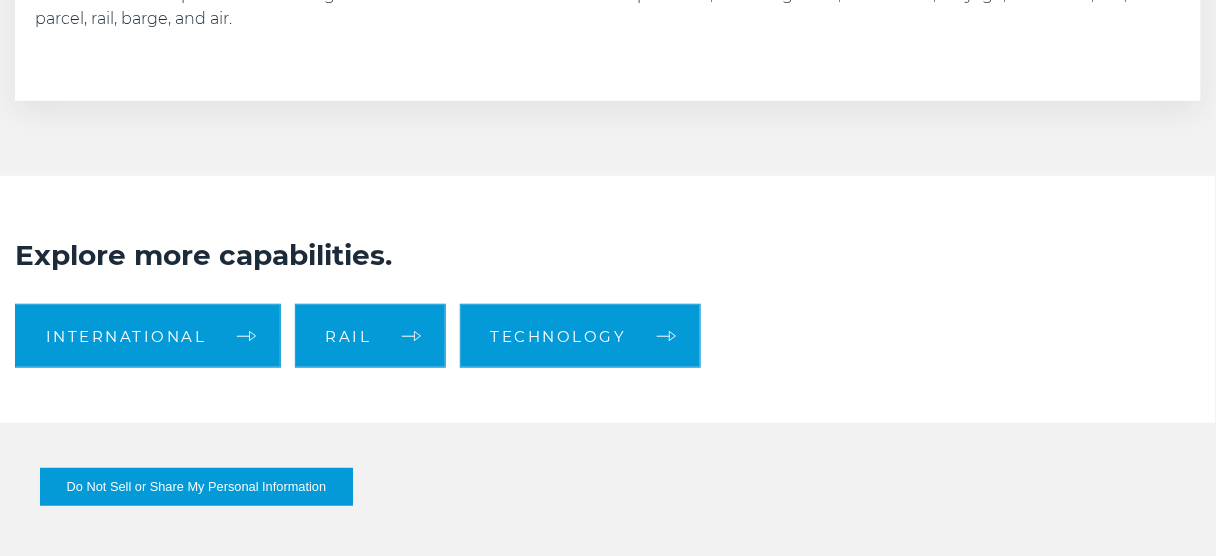 scroll, scrollTop: 2160, scrollLeft: 0, axis: vertical 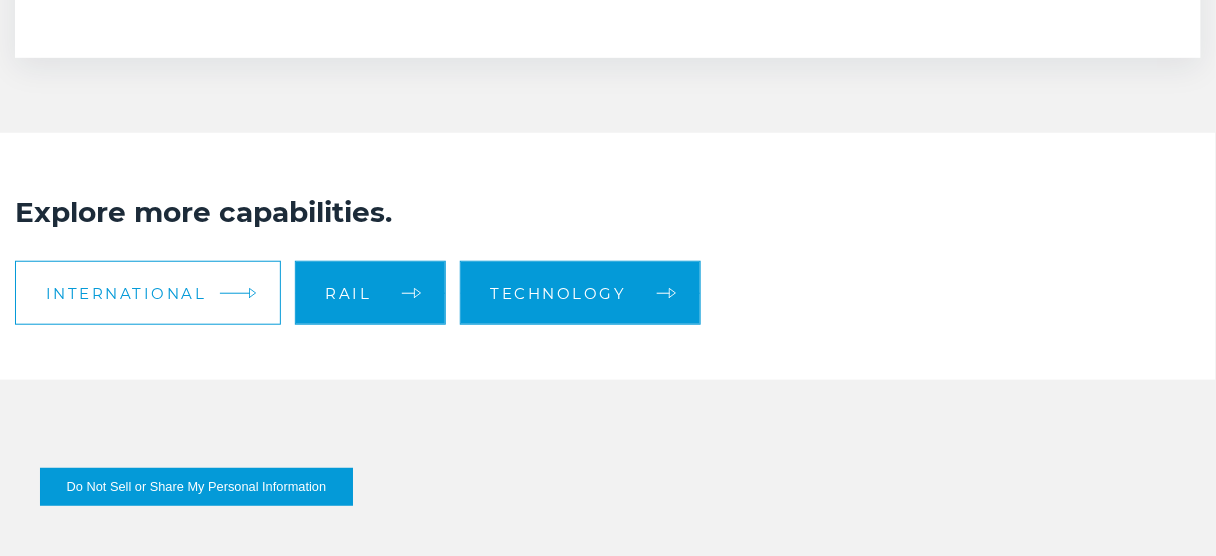 click on "International" at bounding box center [126, 293] 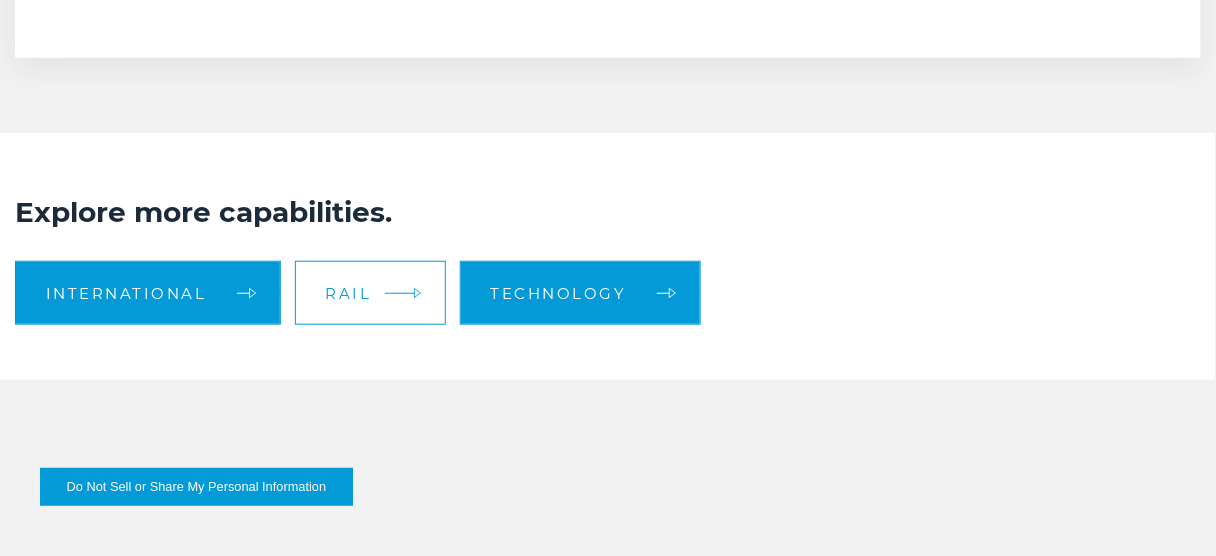 click on "Rail" at bounding box center [370, 293] 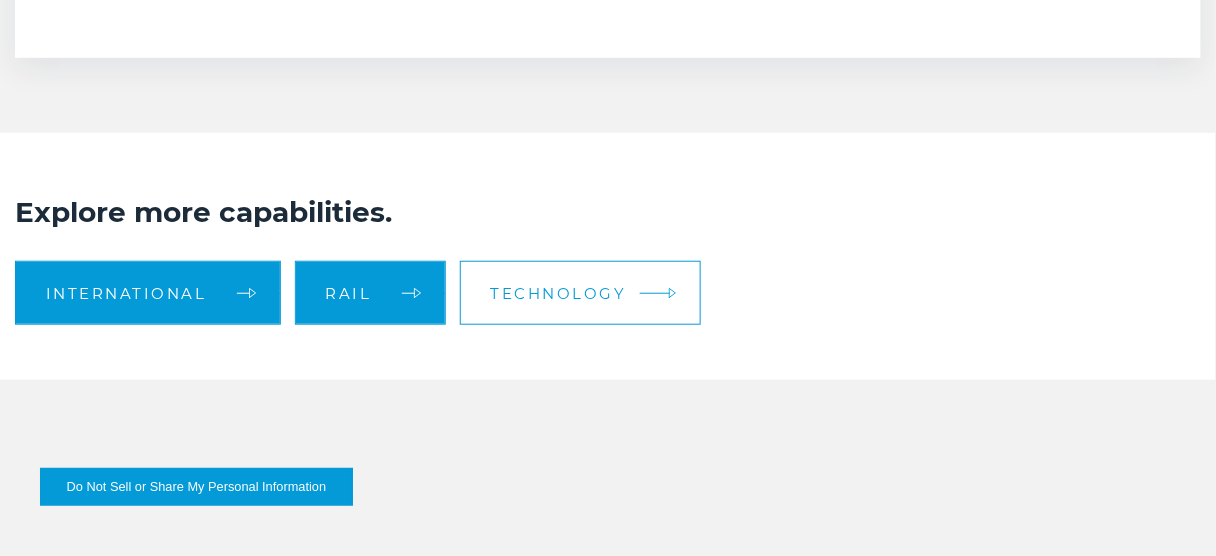 click on "Technology" at bounding box center [559, 293] 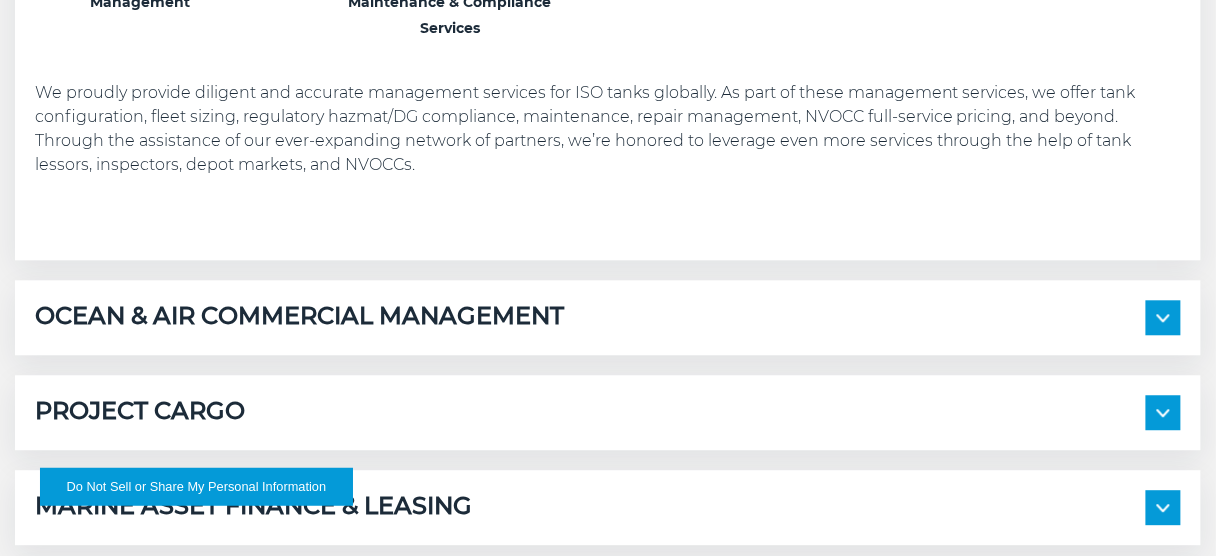 scroll, scrollTop: 1200, scrollLeft: 0, axis: vertical 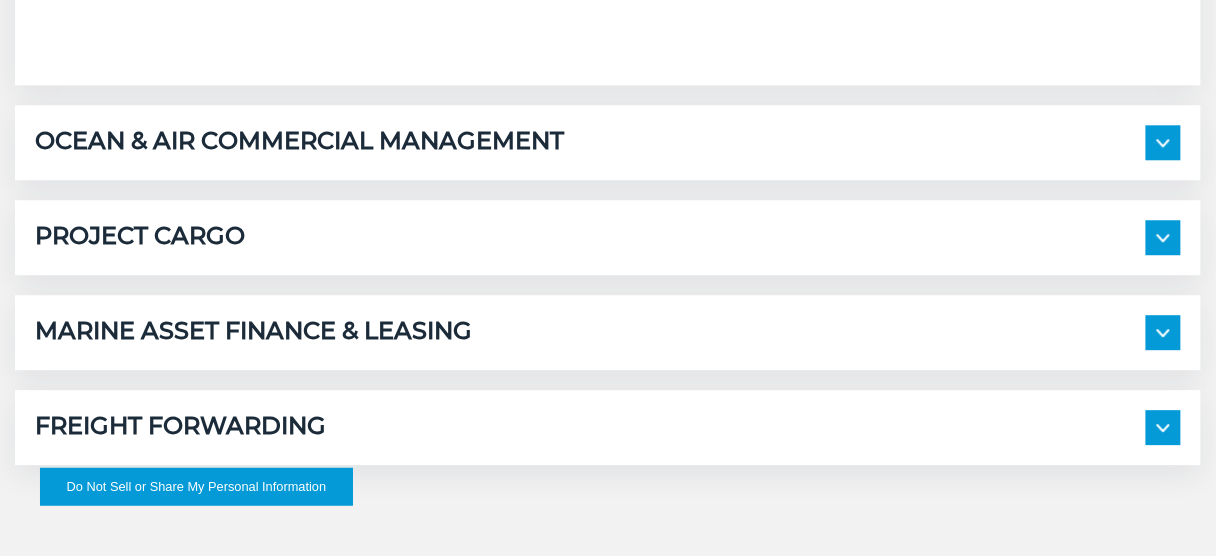 click at bounding box center (1163, 142) 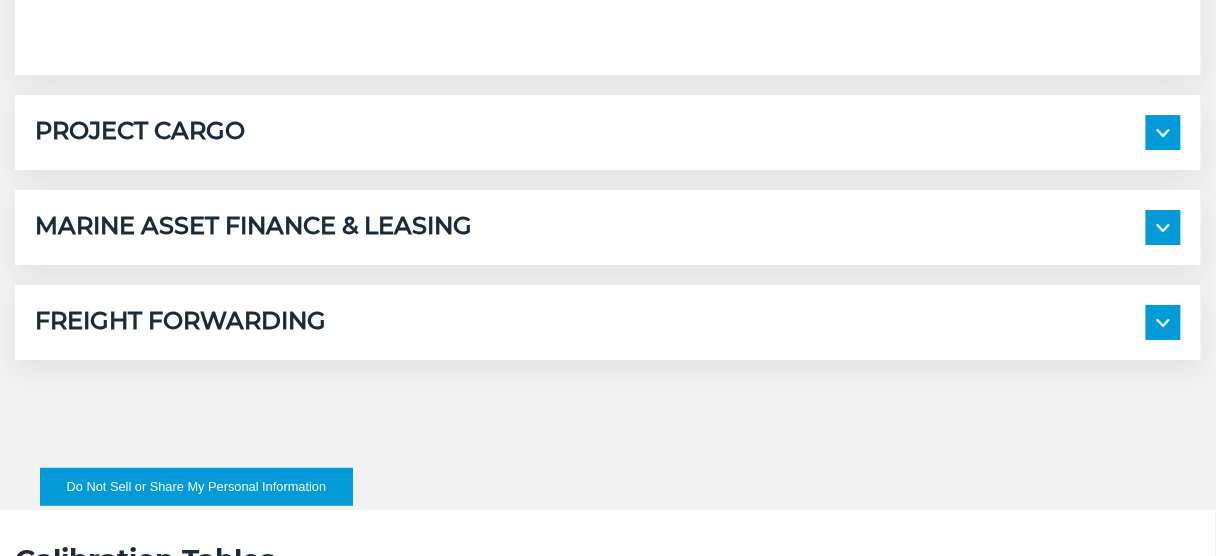 scroll, scrollTop: 1680, scrollLeft: 0, axis: vertical 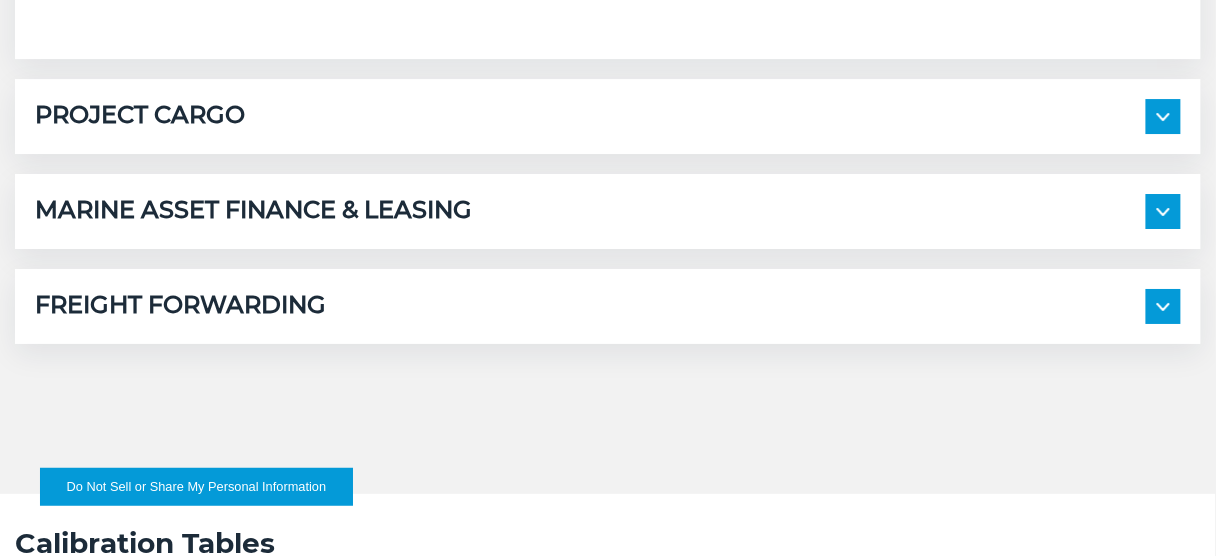 click at bounding box center [1163, 116] 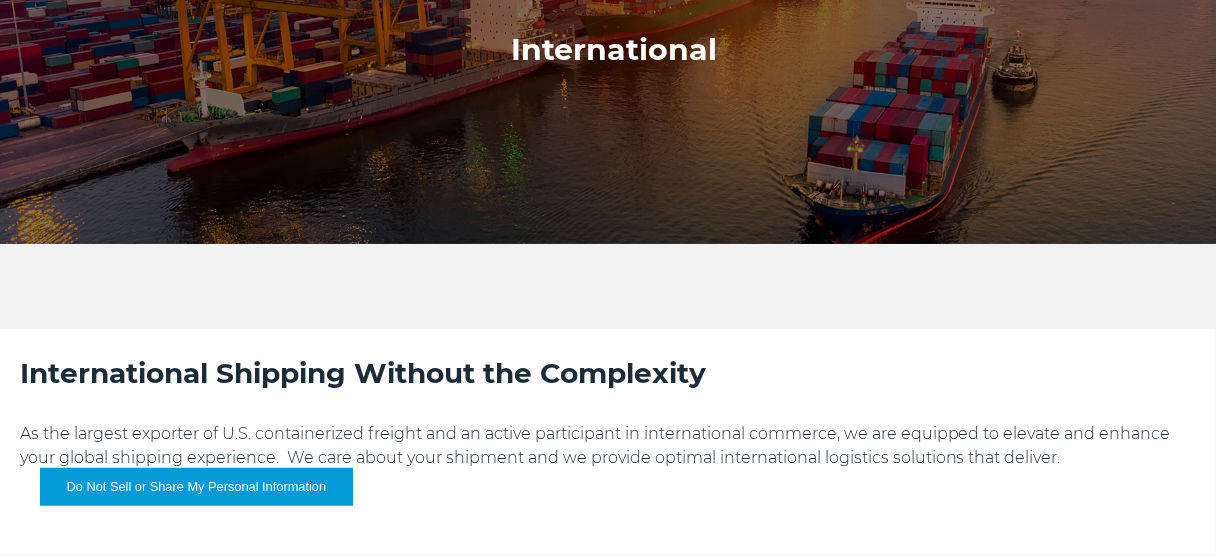scroll, scrollTop: 0, scrollLeft: 0, axis: both 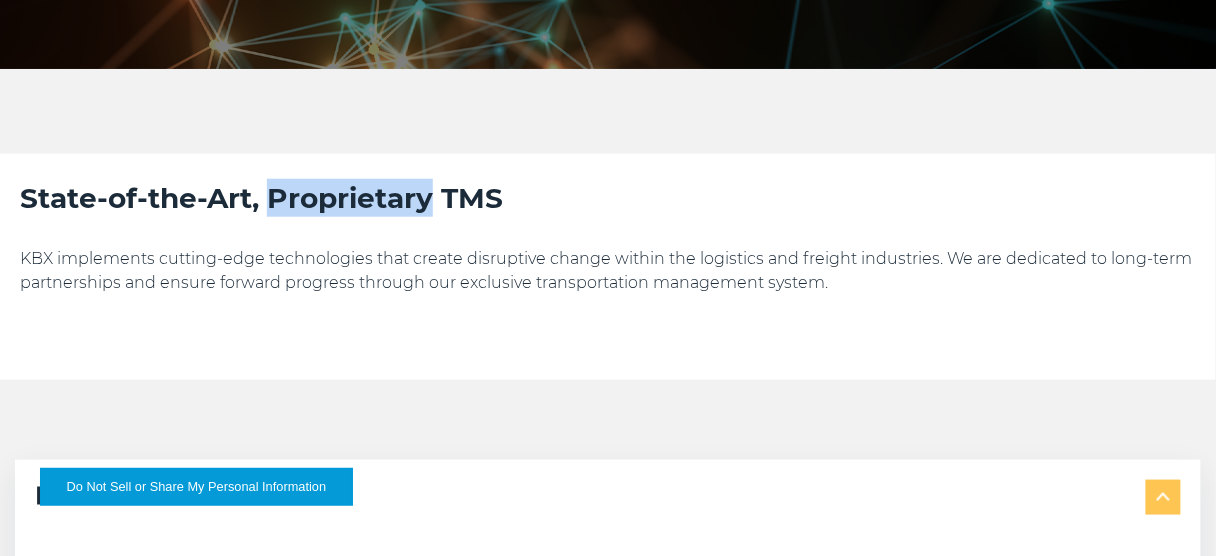 drag, startPoint x: 274, startPoint y: 202, endPoint x: 428, endPoint y: 198, distance: 154.05194 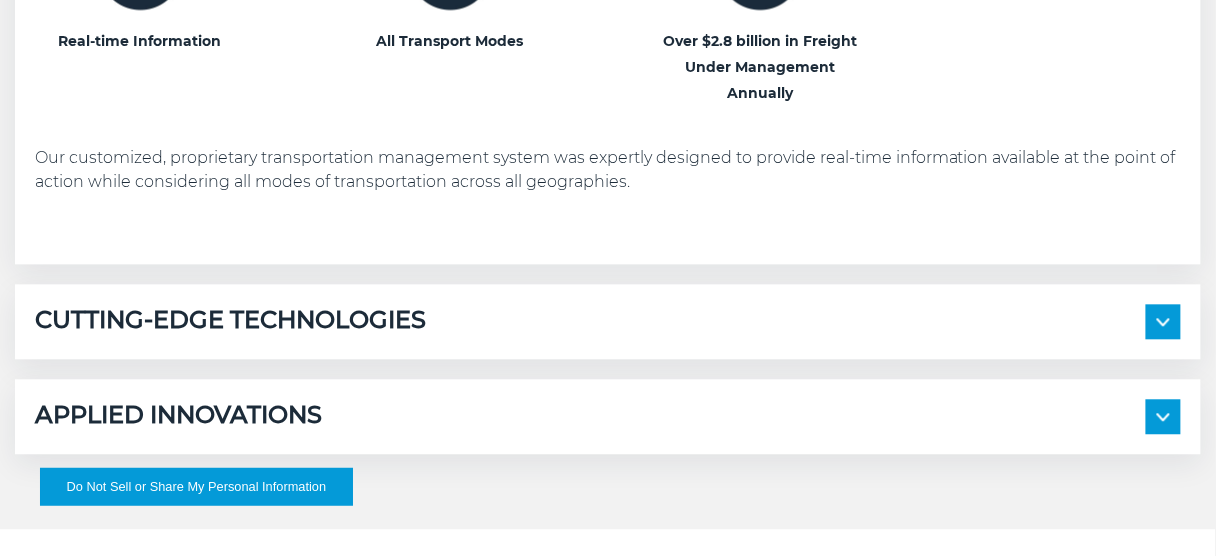 scroll, scrollTop: 1040, scrollLeft: 0, axis: vertical 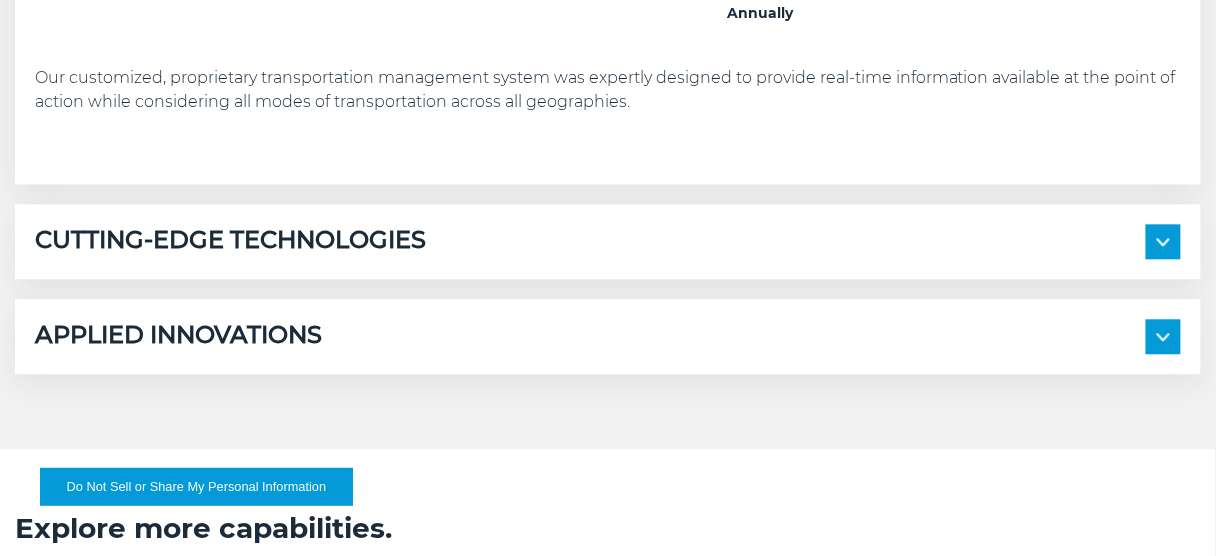 click at bounding box center [1163, 242] 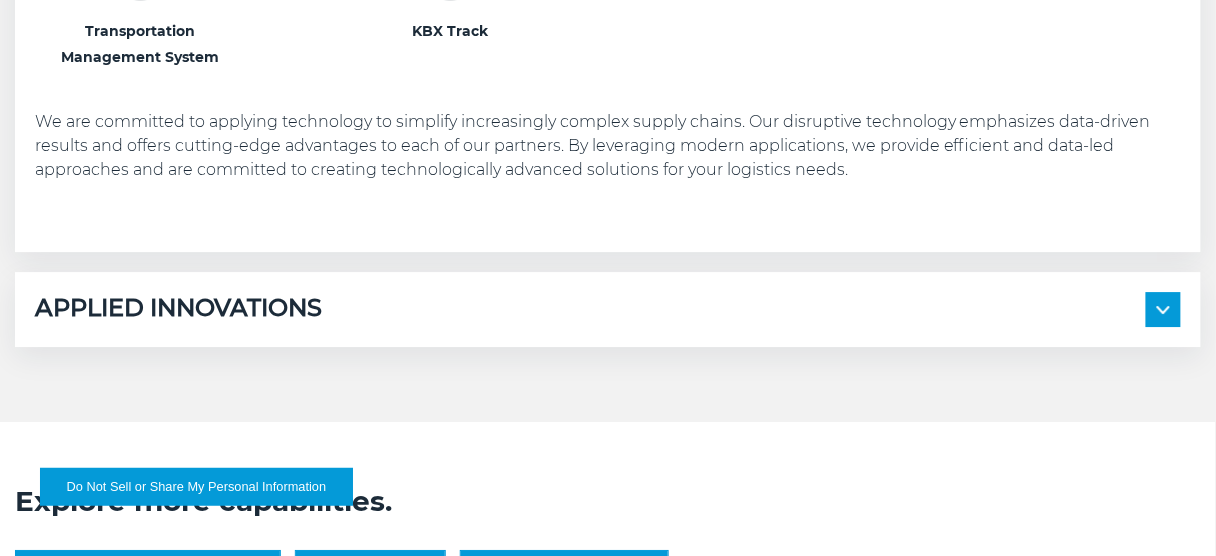 scroll, scrollTop: 1600, scrollLeft: 0, axis: vertical 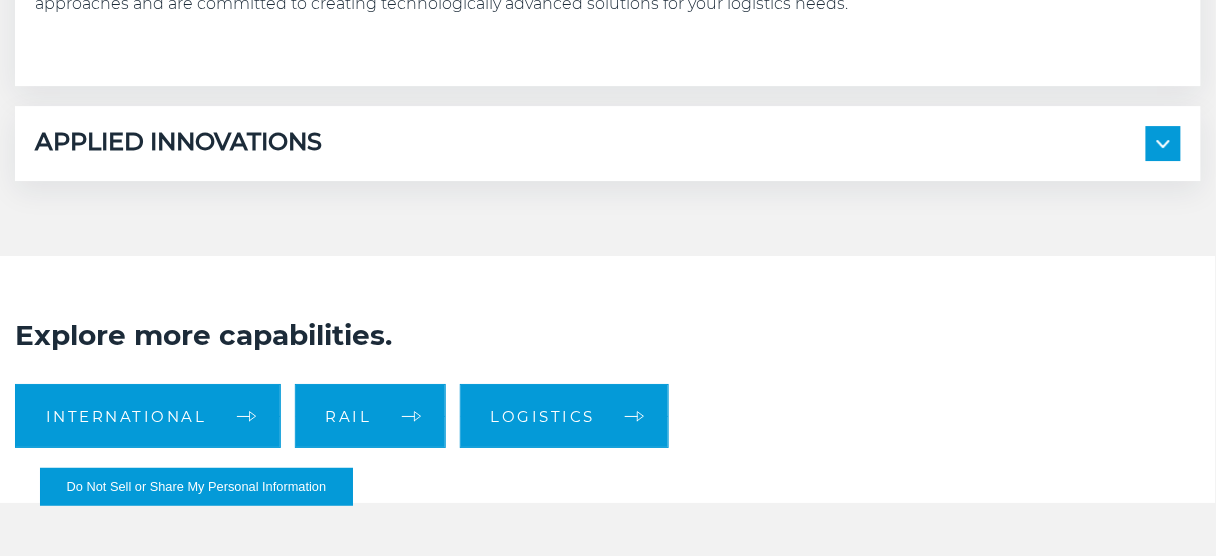 click at bounding box center (1163, 144) 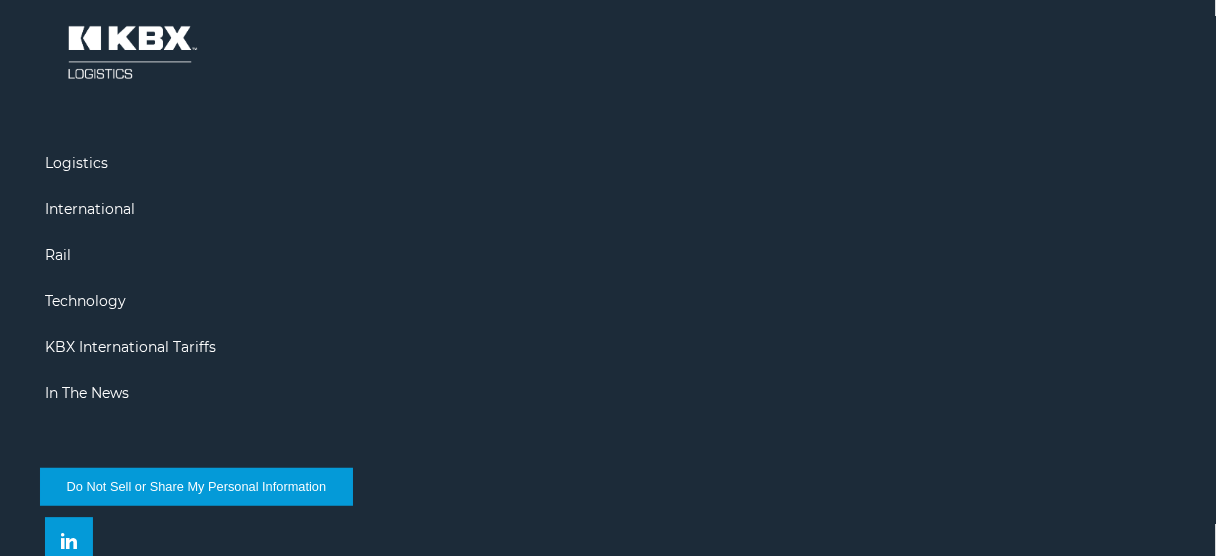 scroll, scrollTop: 3210, scrollLeft: 0, axis: vertical 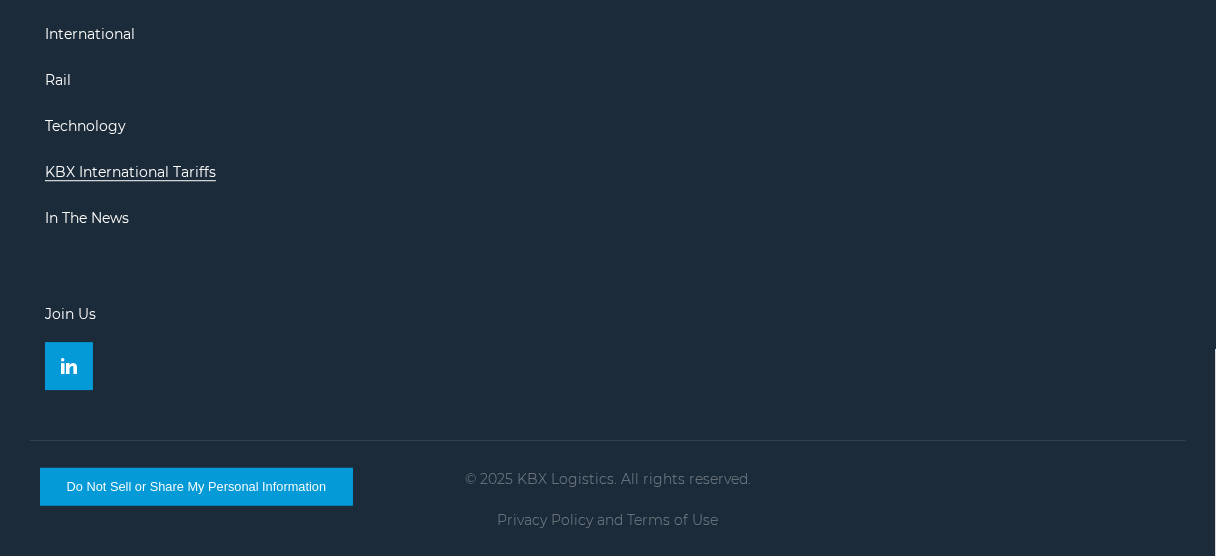 click on "KBX International Tariffs" at bounding box center (130, 172) 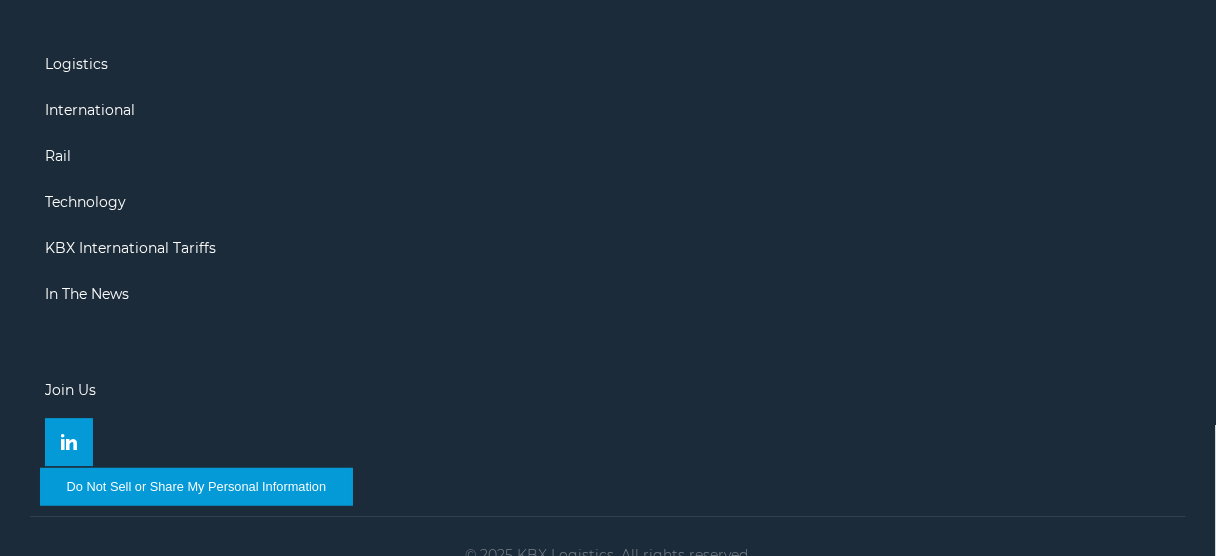 scroll, scrollTop: 3210, scrollLeft: 0, axis: vertical 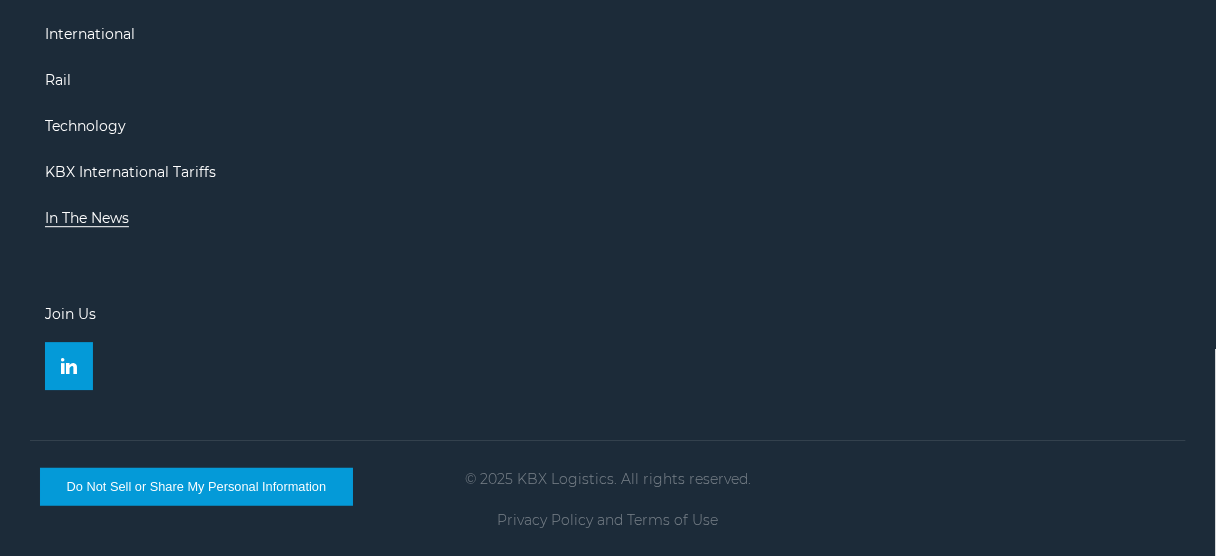 click on "In The News" at bounding box center (87, 218) 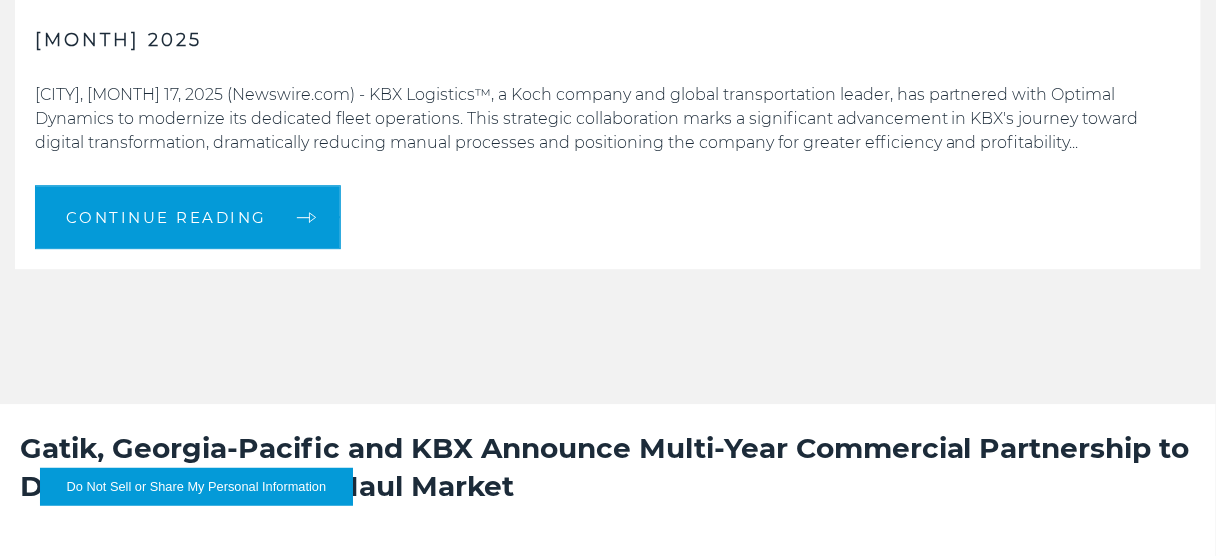 scroll, scrollTop: 1360, scrollLeft: 0, axis: vertical 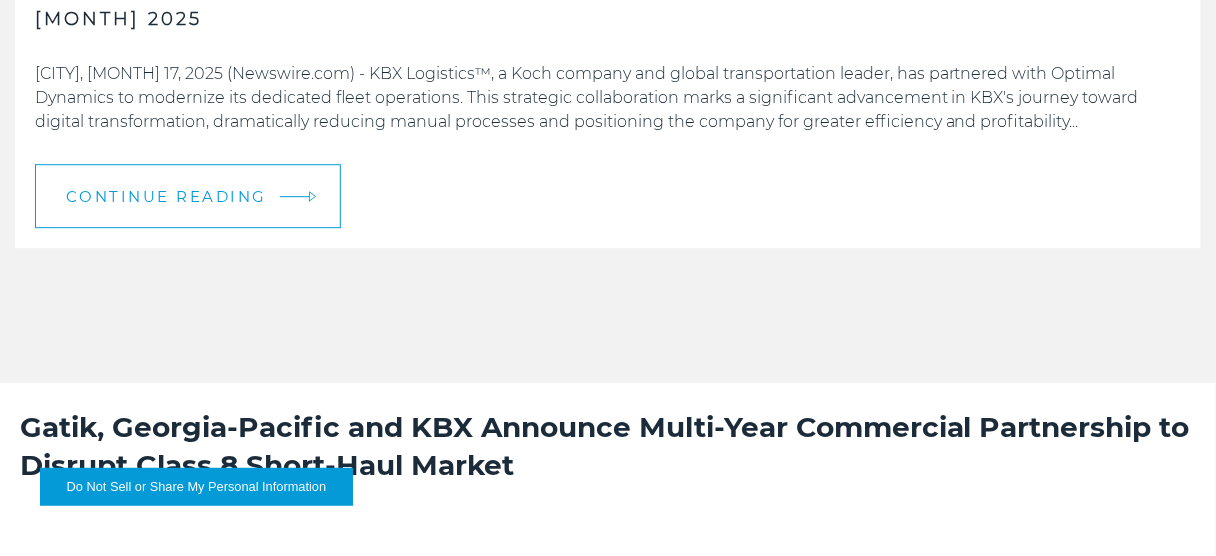 click on "Continue Reading" at bounding box center [166, 196] 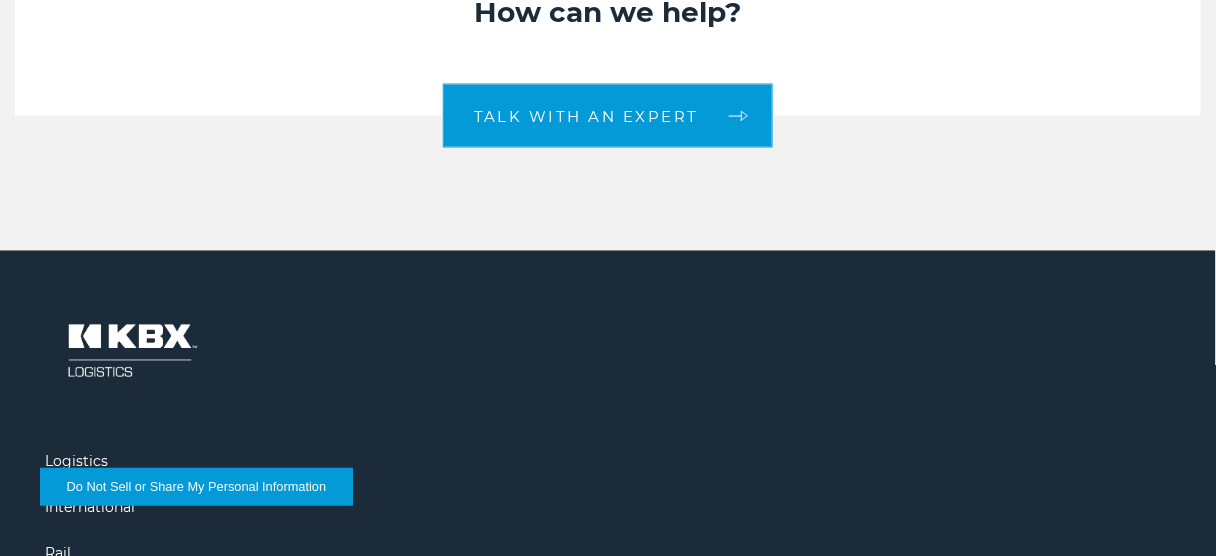 scroll, scrollTop: 2616, scrollLeft: 0, axis: vertical 